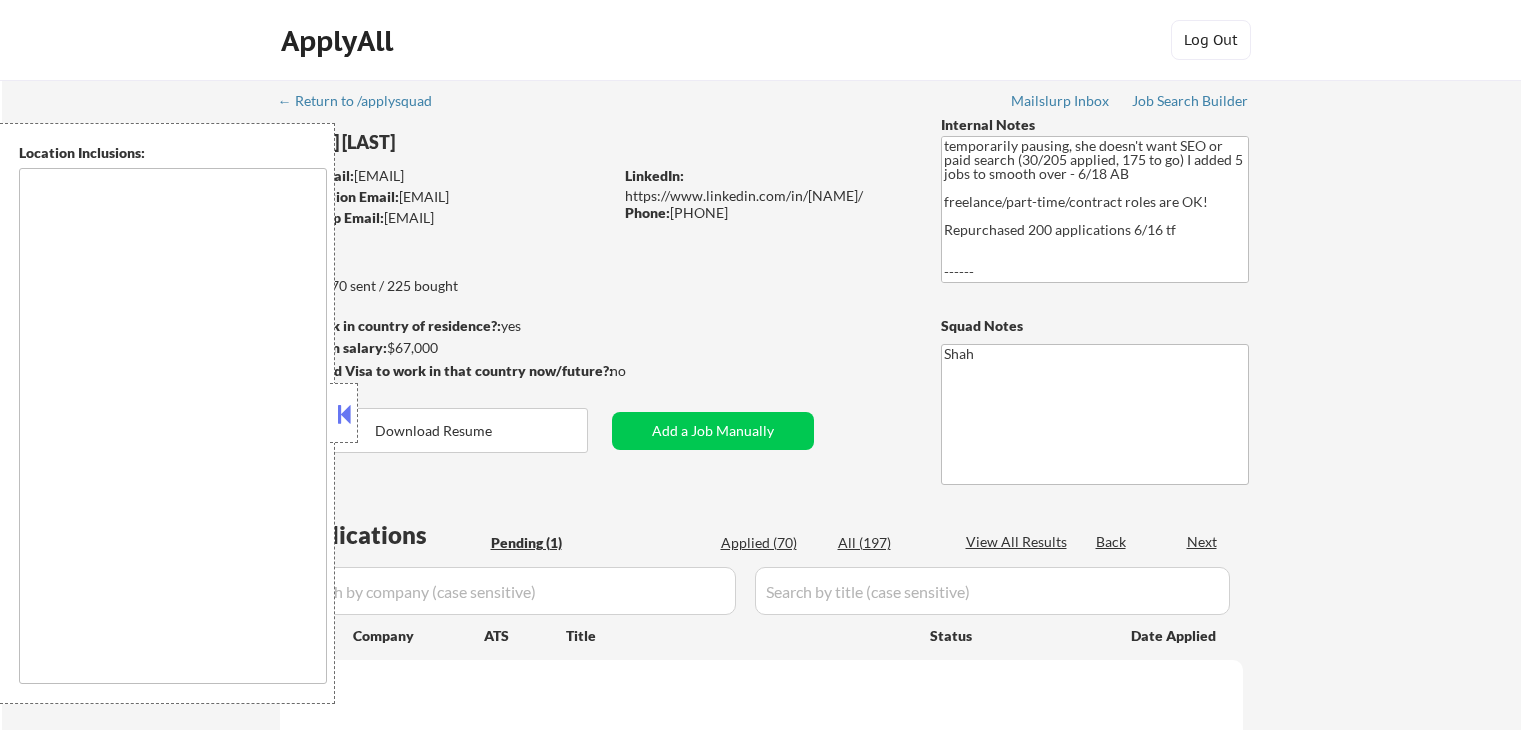 scroll, scrollTop: 0, scrollLeft: 0, axis: both 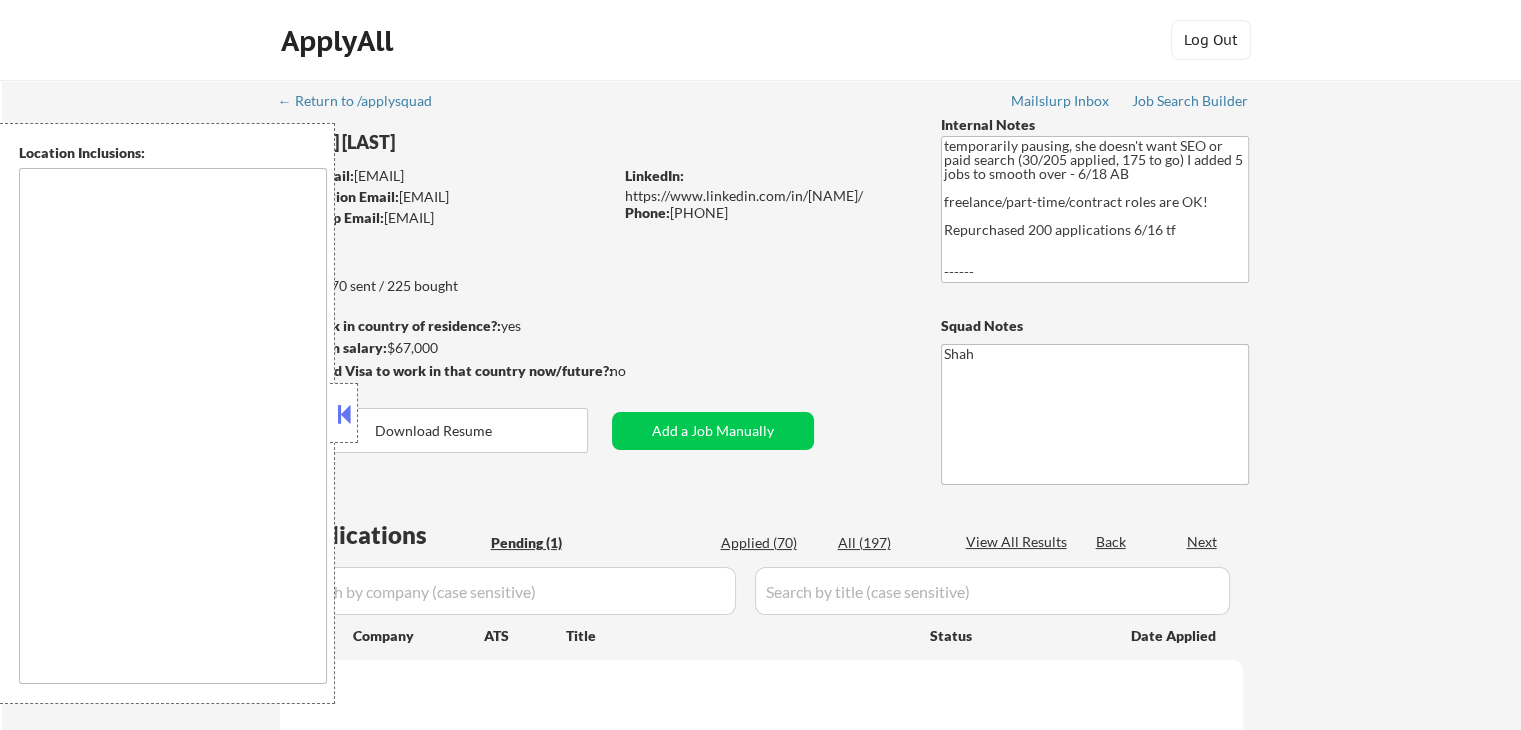 select on ""pending"" 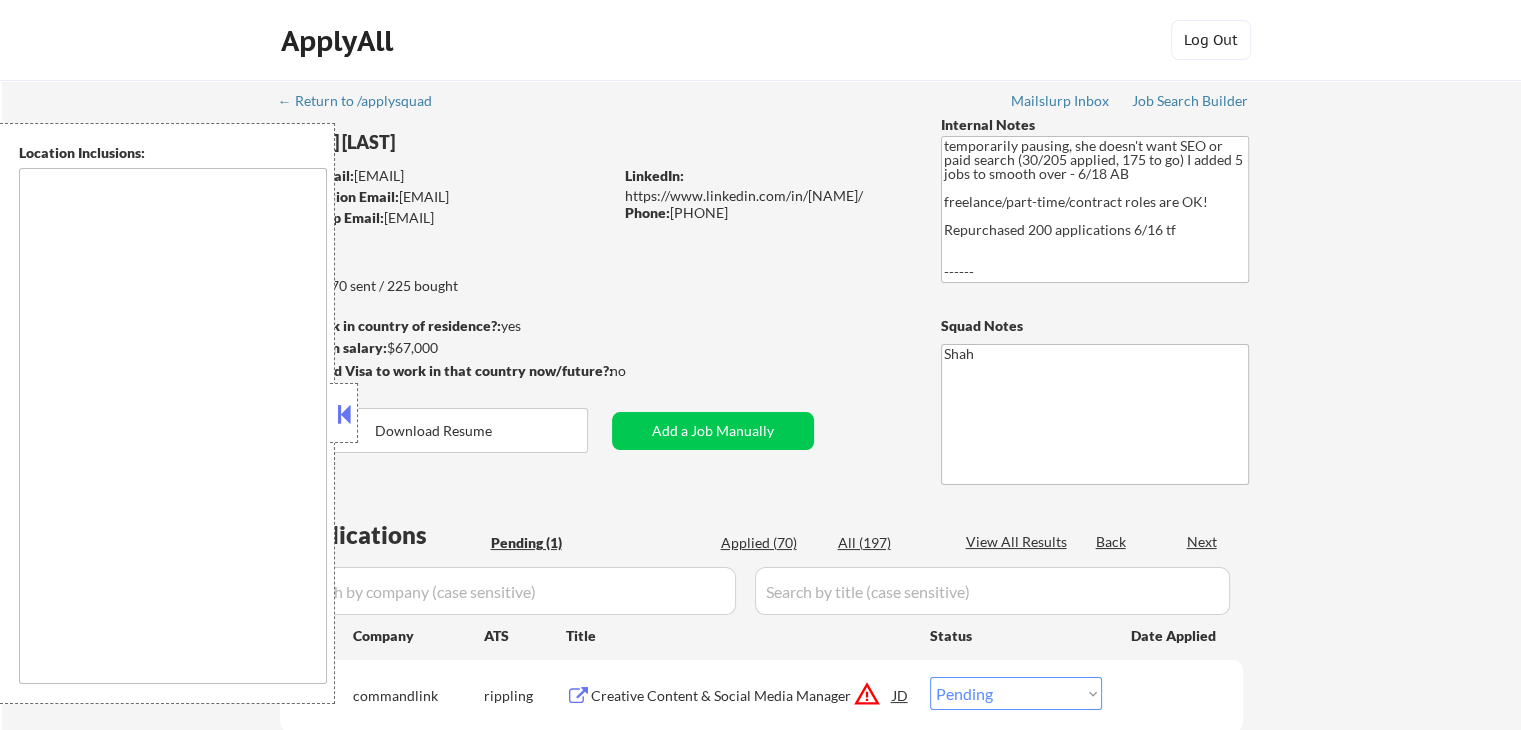 type on "[CITY], [STATE]   [CITY], [STATE]   [CITY], [STATE]   [CITY], [STATE]   [CITY], [STATE]   [CITY], [STATE]   [CITY], [STATE]   [CITY], [STATE]   [CITY], [STATE]   [CITY], [STATE]   [CITY], [STATE]   [CITY], [STATE]   [CITY], [STATE]   [CITY], [STATE]   [CITY], [STATE]   [CITY], [STATE]   [CITY], [STATE]   [CITY], [STATE]   [CITY], [STATE]   [CITY], [STATE]   [CITY], [STATE]   [CITY], [STATE]   [CITY], [STATE]   [CITY], [STATE]   [CITY] [STATE] [CITY], [STATE]   [CITY], [STATE]   [CITY], [STATE]   [CITY], [STATE]   [CITY], [STATE]   [CITY], [STATE]   [CITY], [STATE]   [CITY], [STATE]   [CITY], [STATE]   [CITY], [STATE]   [CITY], [STATE]   [CITY], [STATE]   [CITY], [STATE]   [CITY], [STATE]   [CITY], [STATE]   [CITY], [STATE]   [CITY], [STATE]   [CITY], [STATE]   [CITY], [STATE]   [CITY], [STATE]   [CITY], [STATE]   [CITY], [STATE]   [CITY], [STATE]   [CITY], [STATE] [CITY], [STATE] [CITY]" 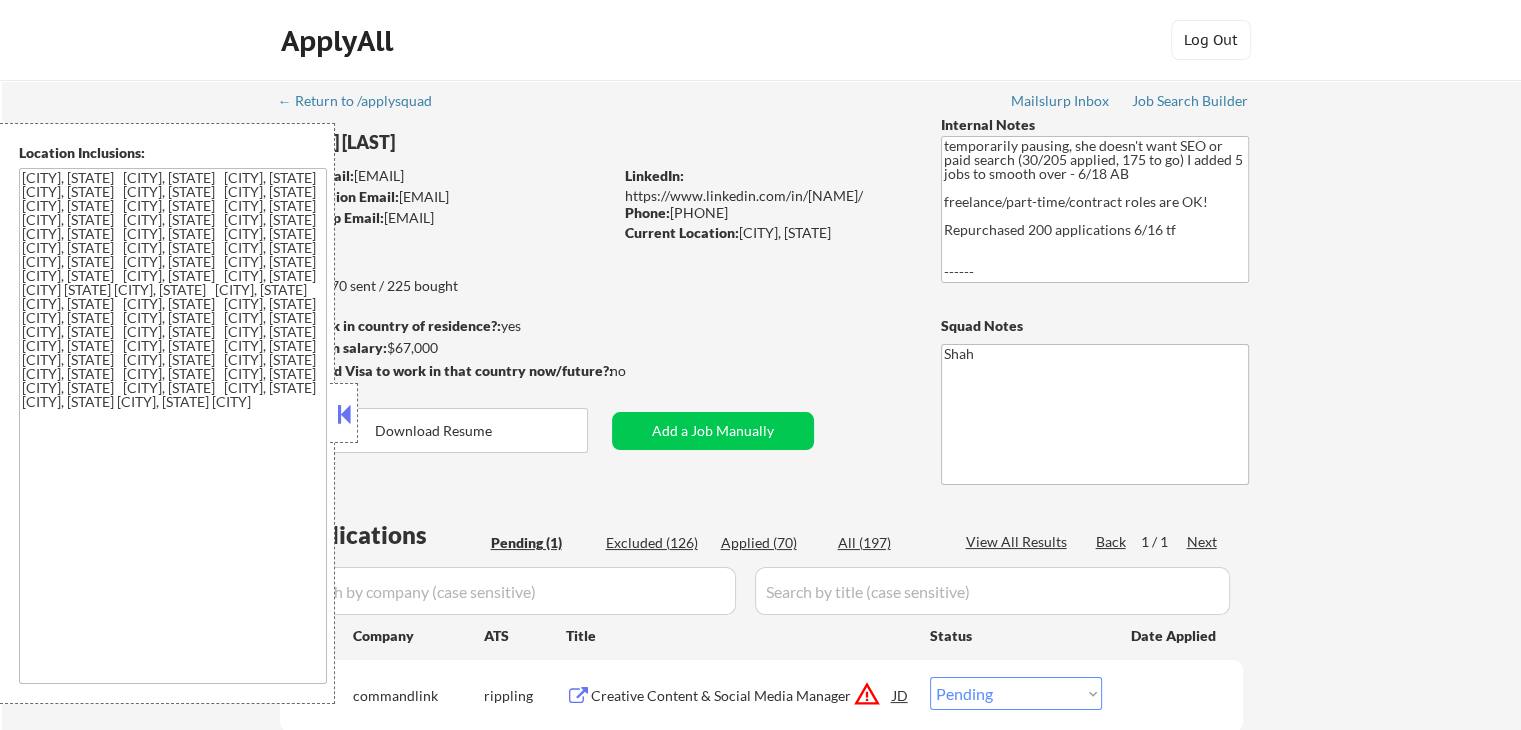 click at bounding box center [344, 414] 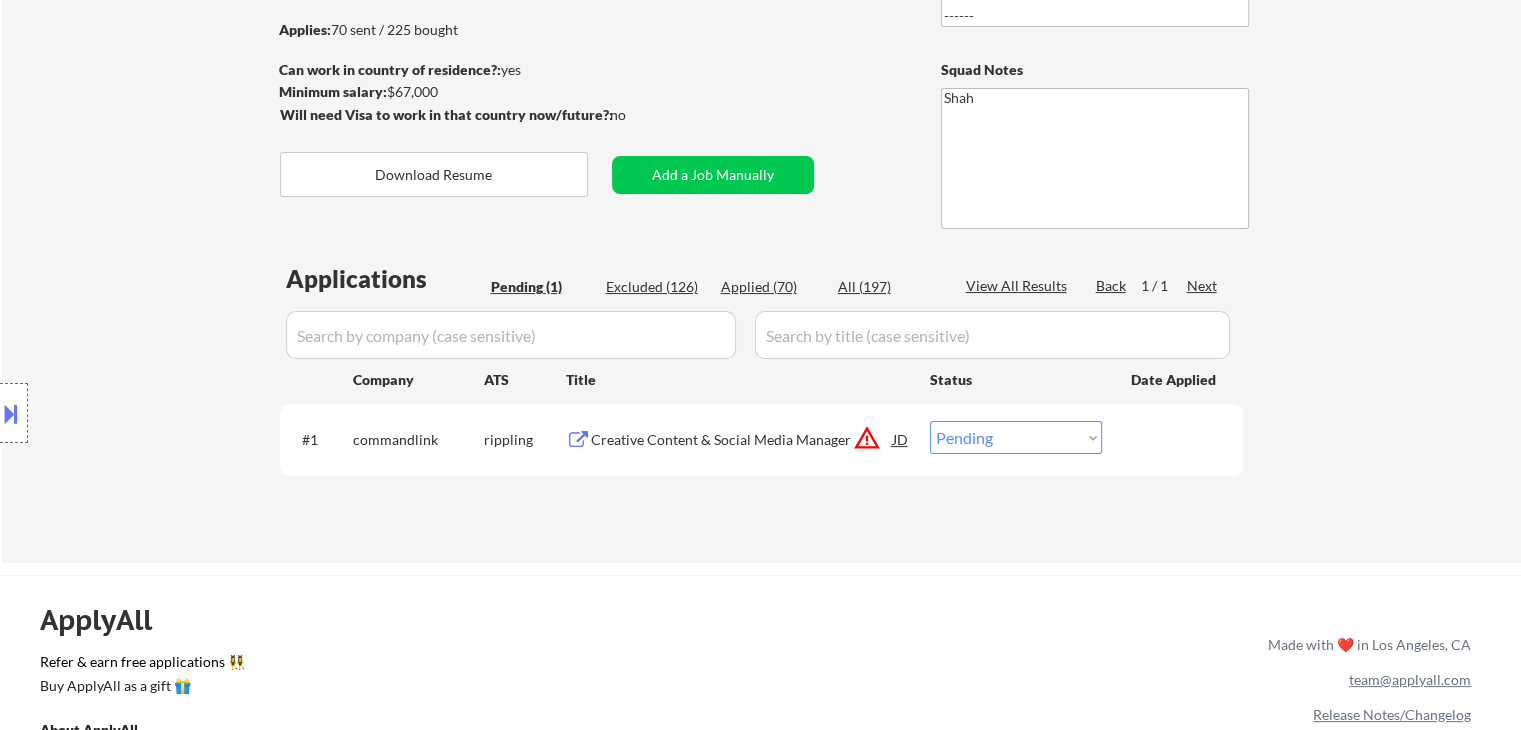 scroll, scrollTop: 300, scrollLeft: 0, axis: vertical 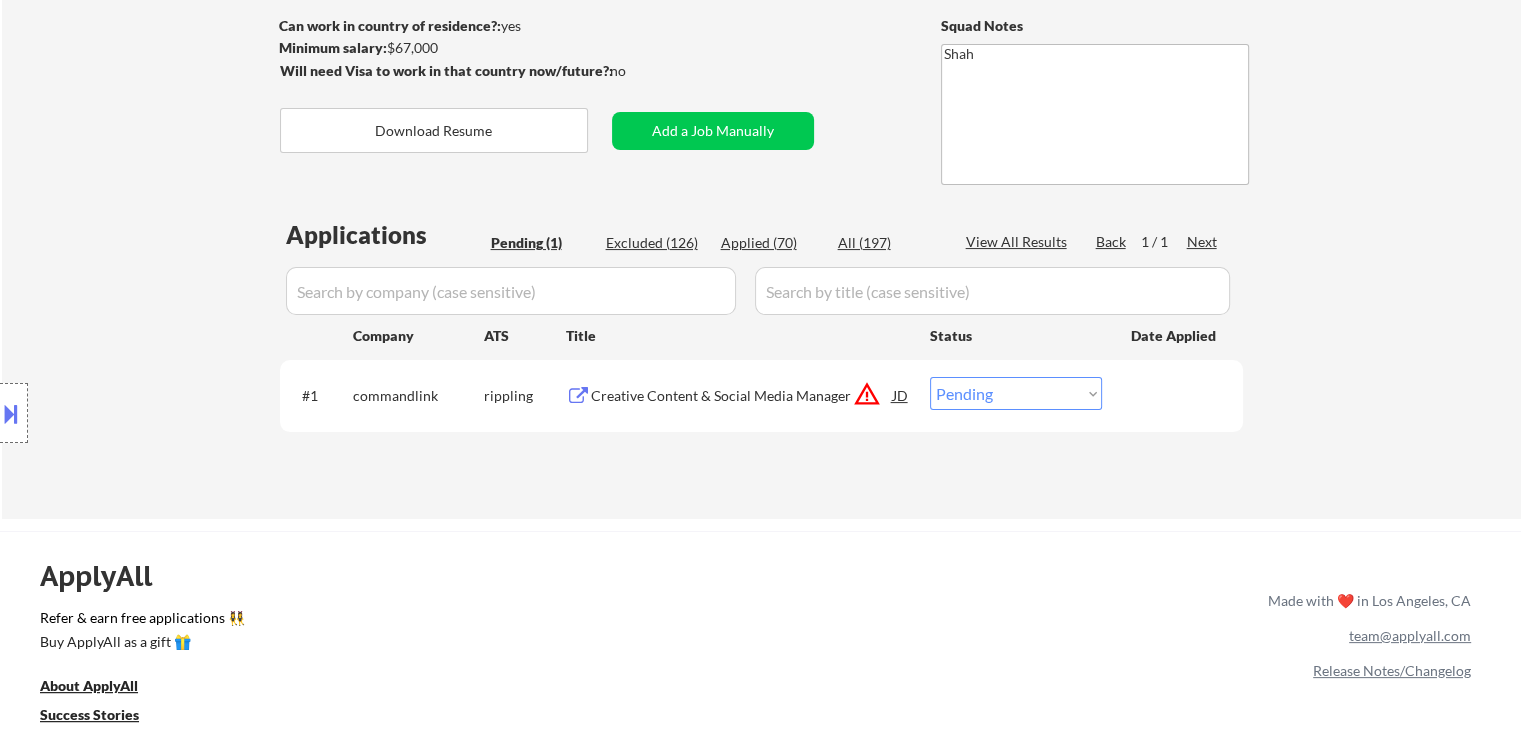 click on "Creative Content & Social Media Manager" at bounding box center (742, 396) 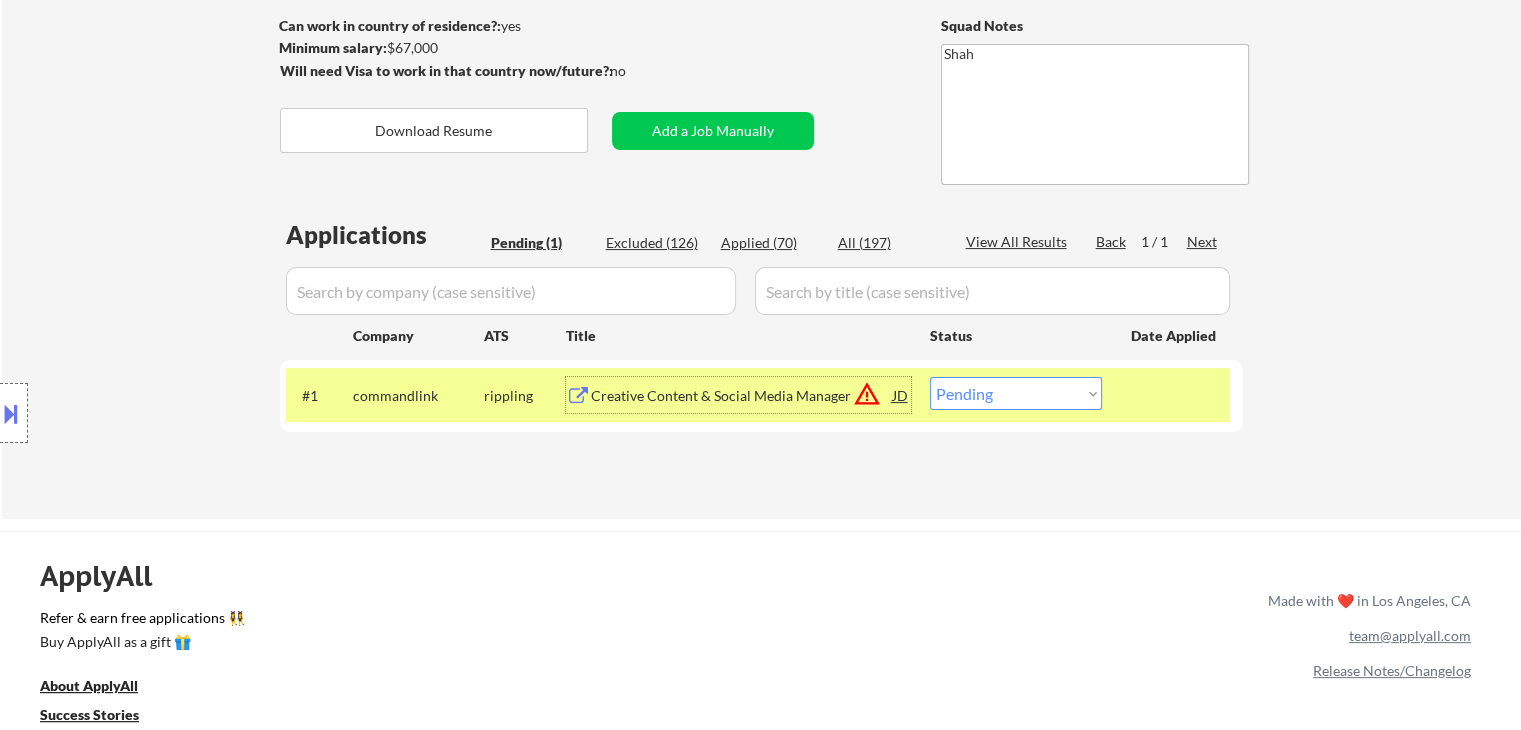 click on "Choose an option... Pending Applied Excluded (Questions) Excluded (Expired) Excluded (Location) Excluded (Bad Match) Excluded (Blocklist) Excluded (Salary) Excluded (Other)" at bounding box center [1016, 393] 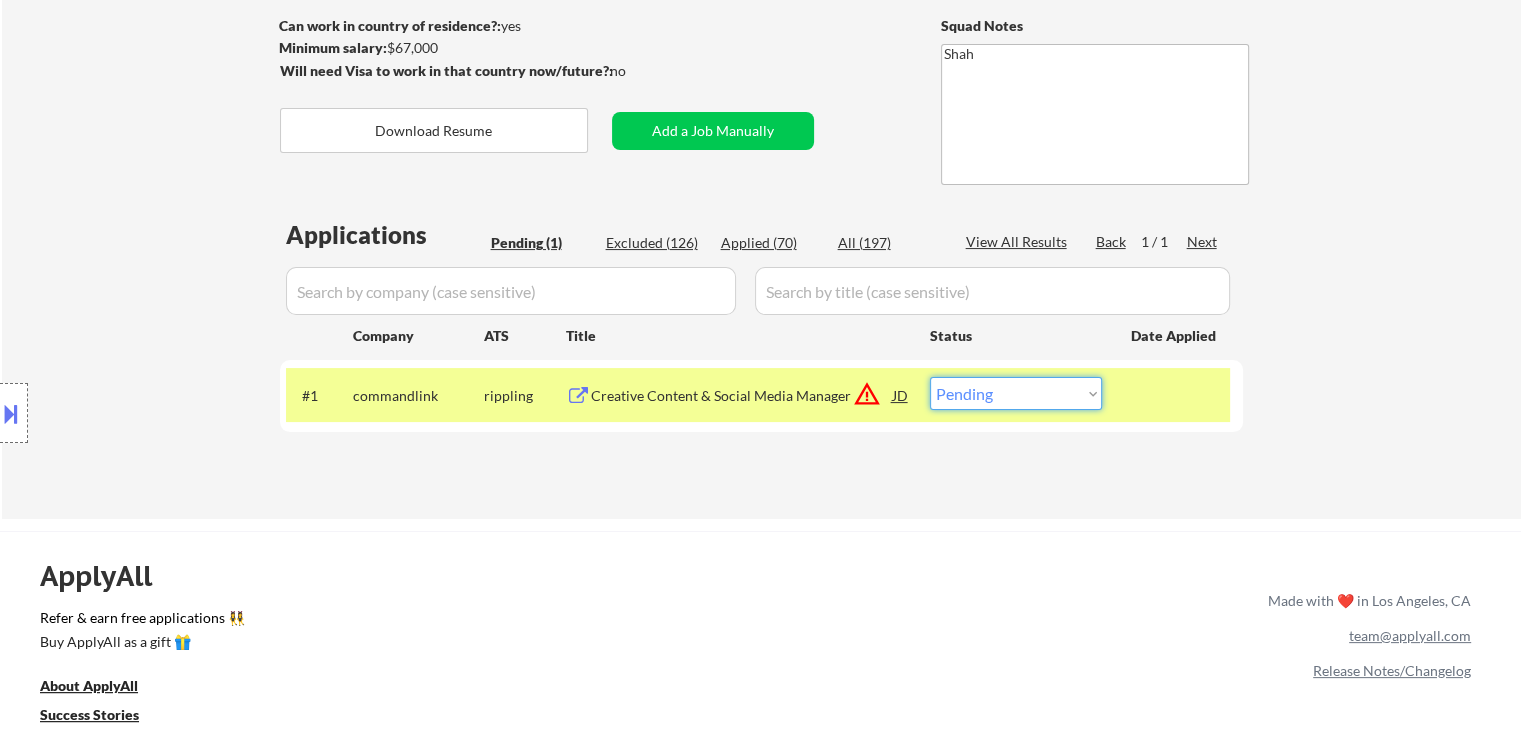 select on ""excluded__location_"" 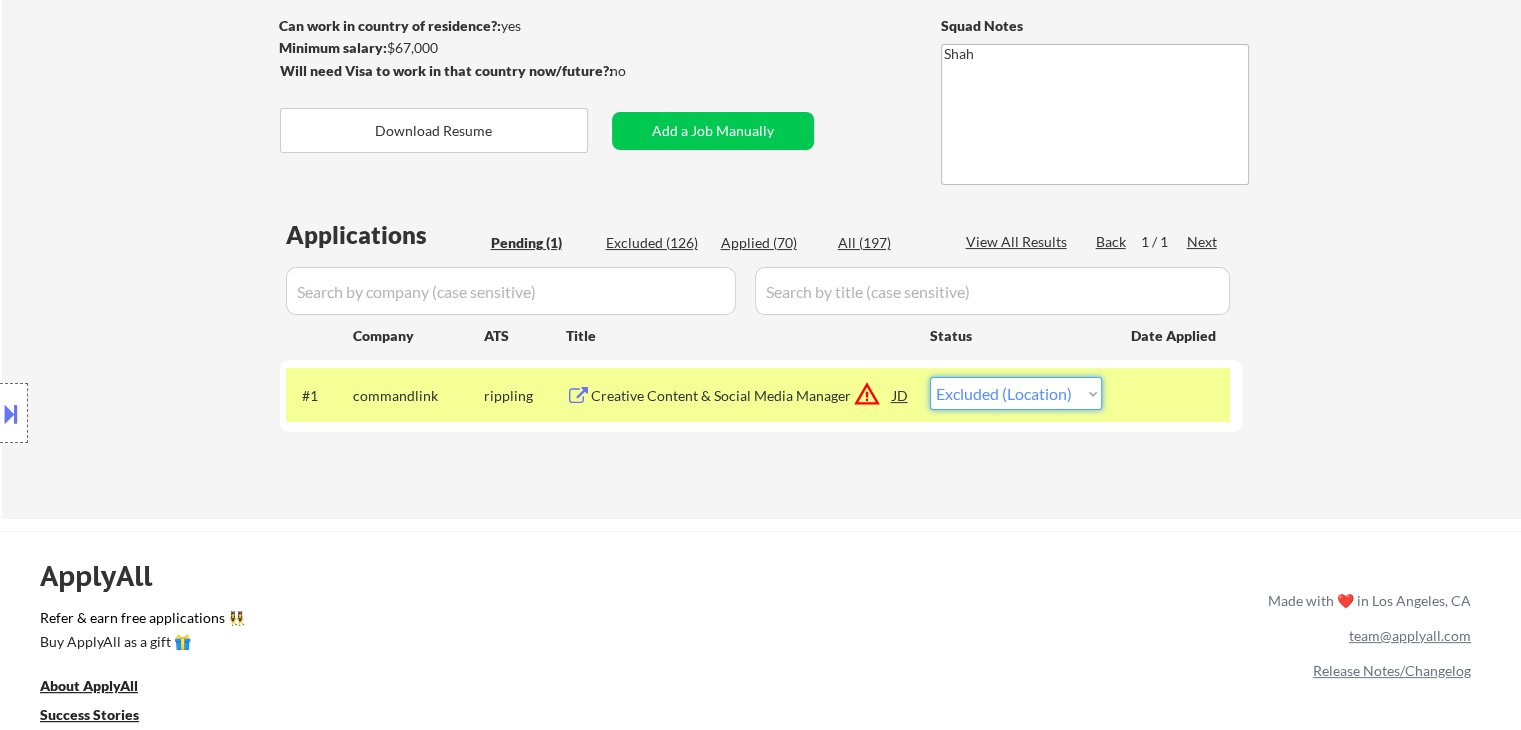 click on "Choose an option... Pending Applied Excluded (Questions) Excluded (Expired) Excluded (Location) Excluded (Bad Match) Excluded (Blocklist) Excluded (Salary) Excluded (Other)" at bounding box center (1016, 393) 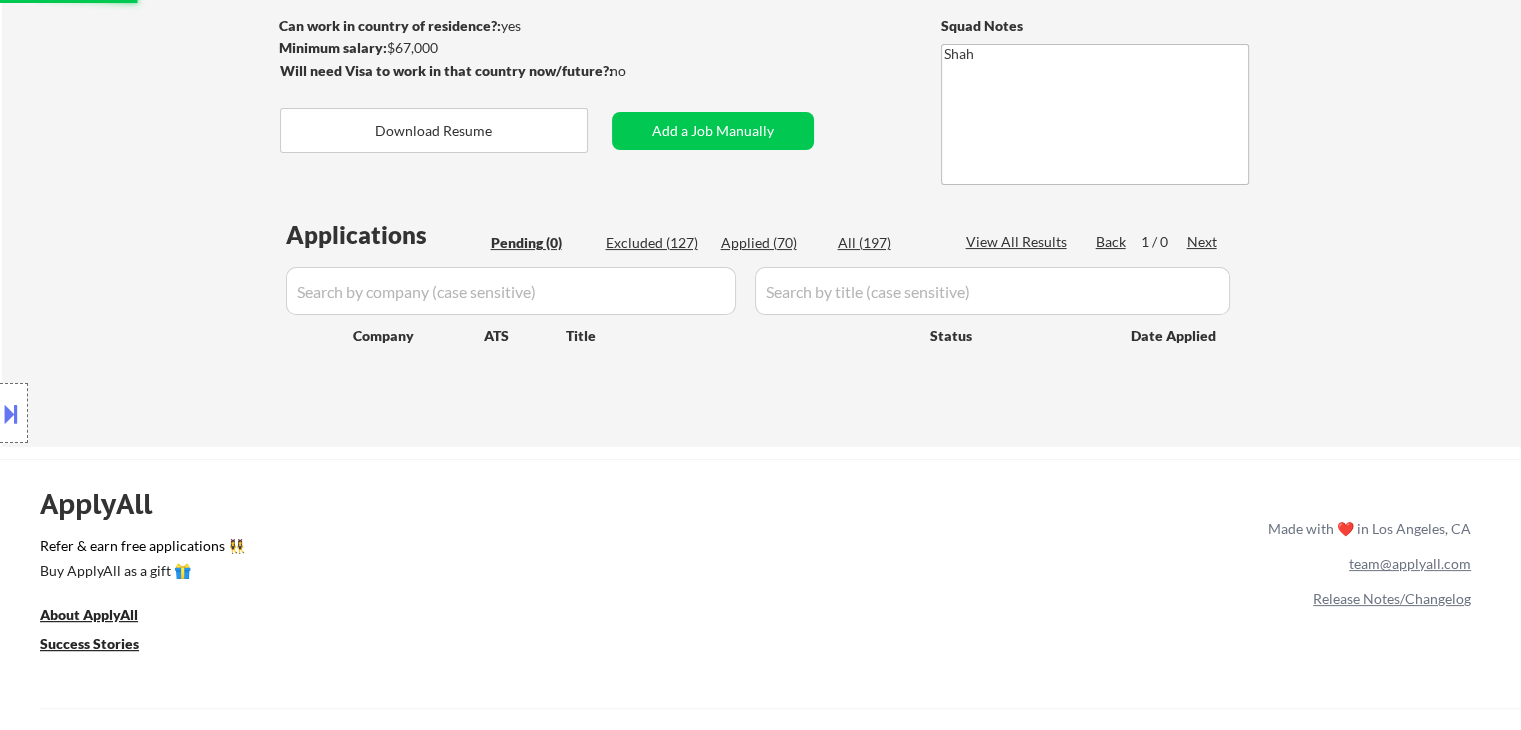 click on "Applications Pending (0) Excluded (127) Applied (70) All (197) View All Results Back 1 / 0
Next Company ATS Title Status Date Applied #1 commandlink rippling Creative Content & Social Media Manager JD warning_amber Choose an option... Pending Applied Excluded (Questions) Excluded (Expired) Excluded (Location) Excluded (Bad Match) Excluded (Blocklist) Excluded (Salary) Excluded (Other) success" at bounding box center (761, 313) 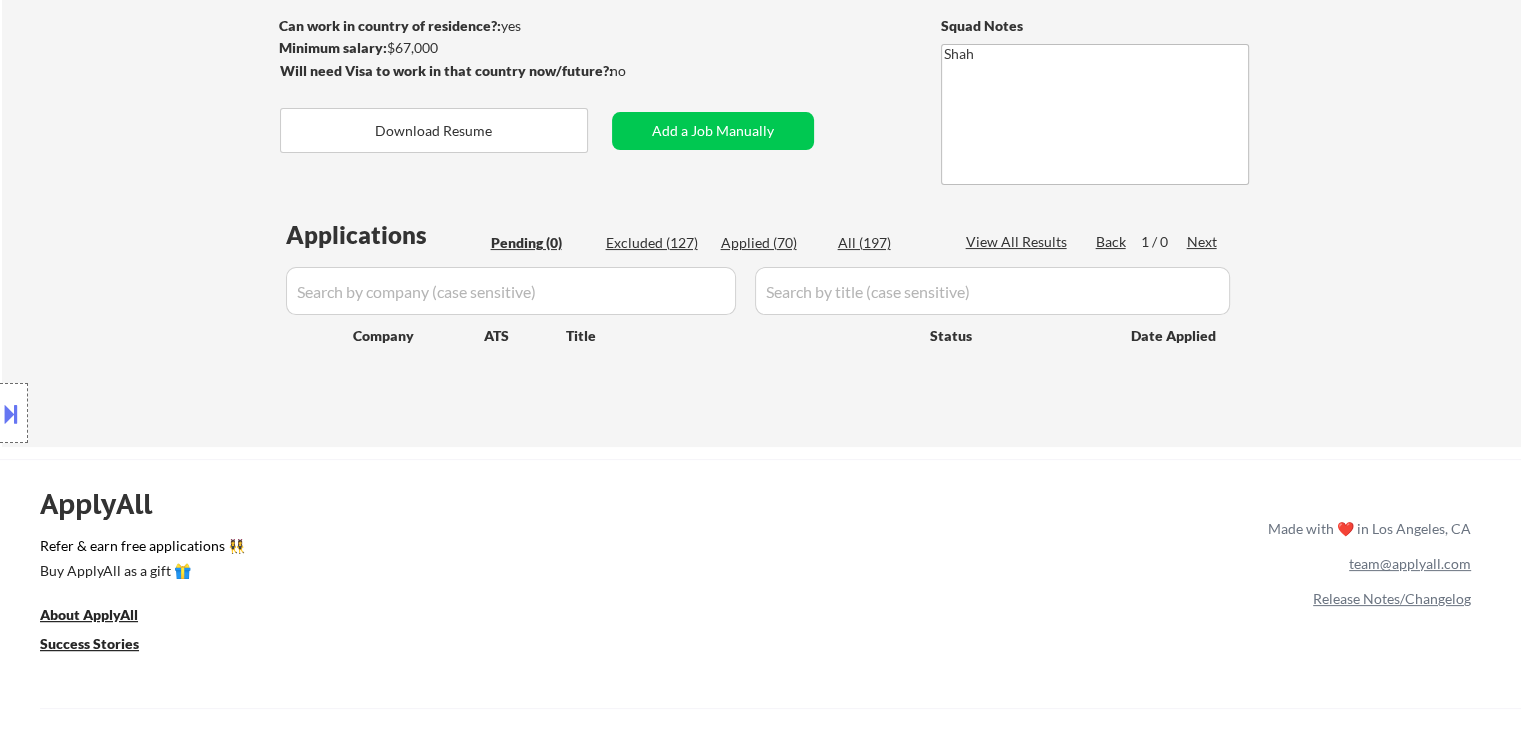 click on "Applied (70)" at bounding box center (771, 243) 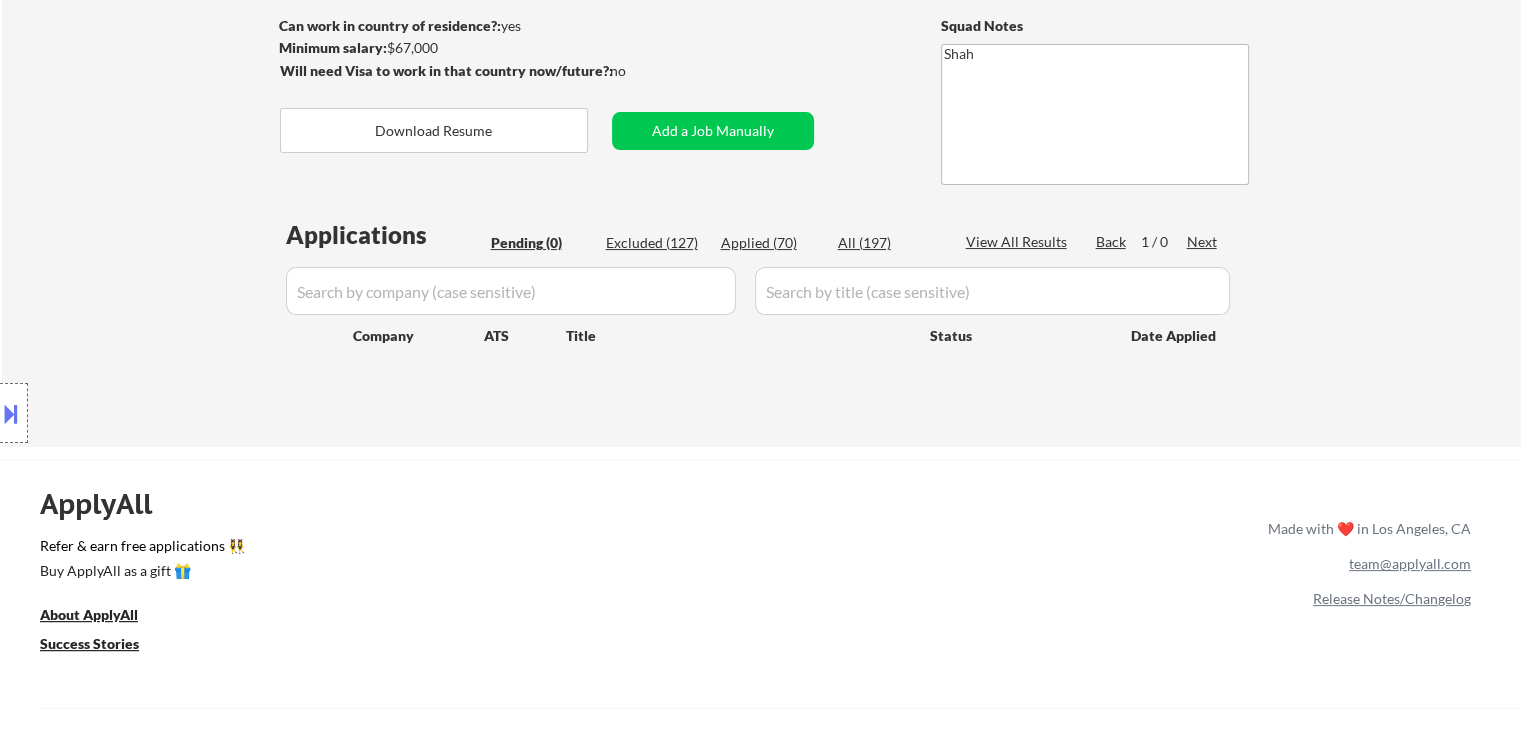 select on ""applied"" 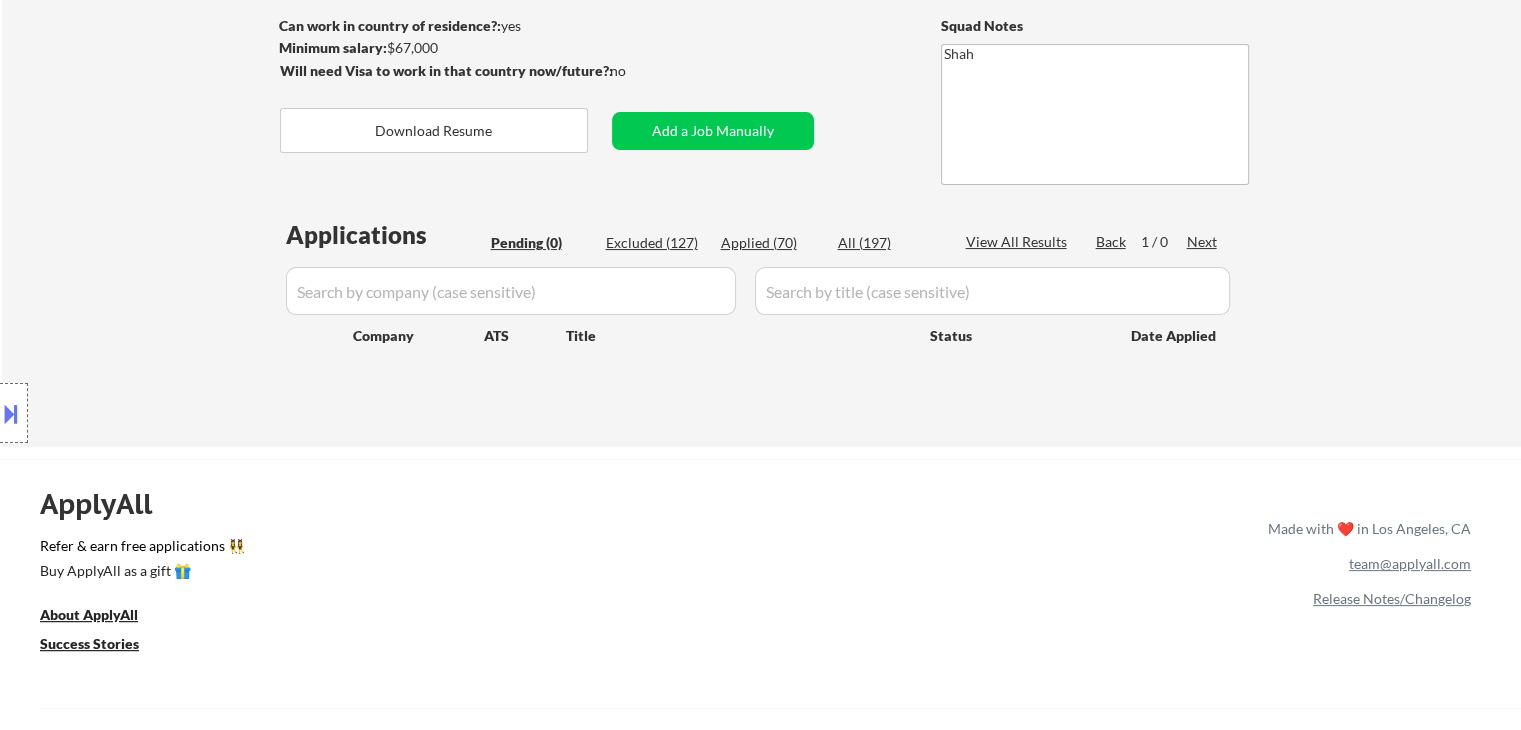 select on ""applied"" 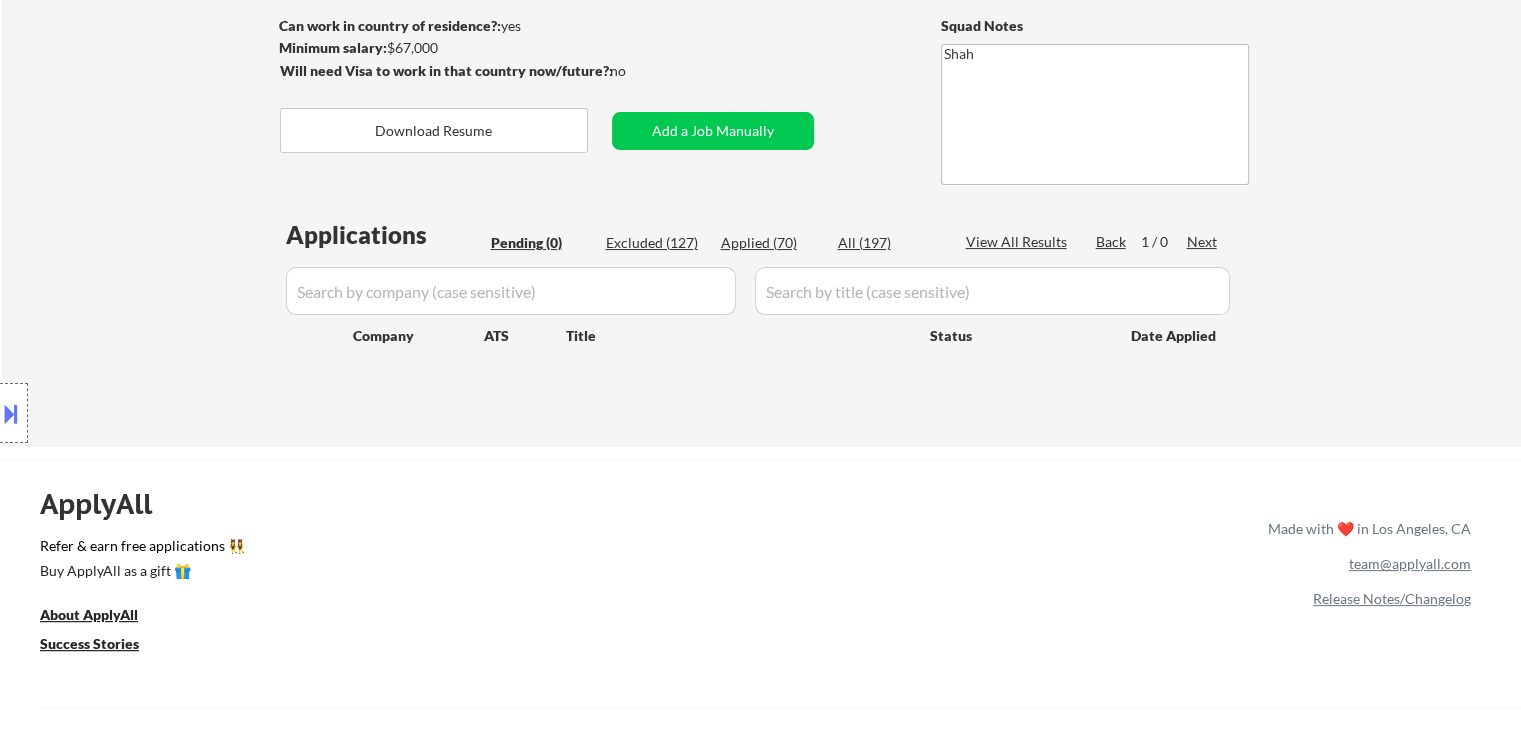 select on ""applied"" 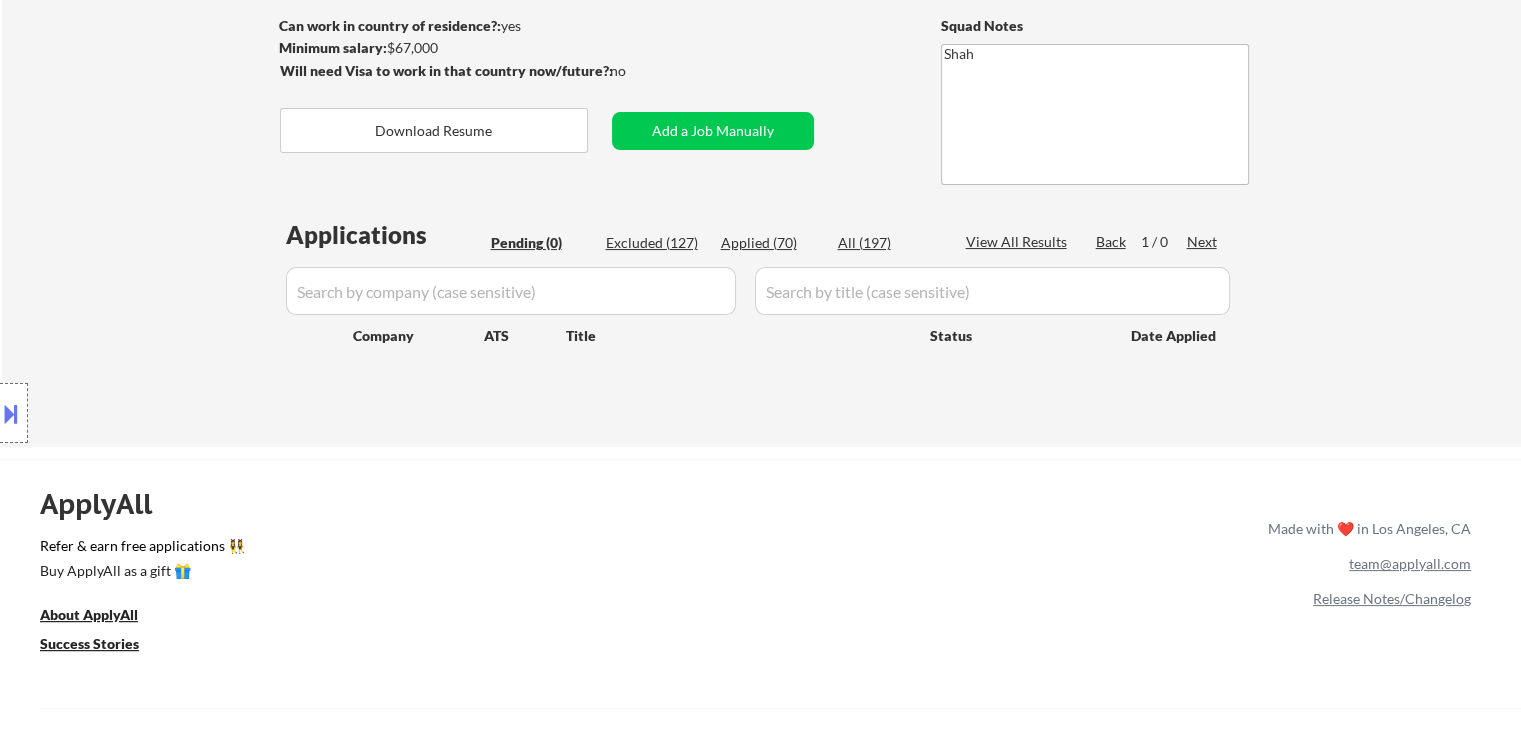 select on ""applied"" 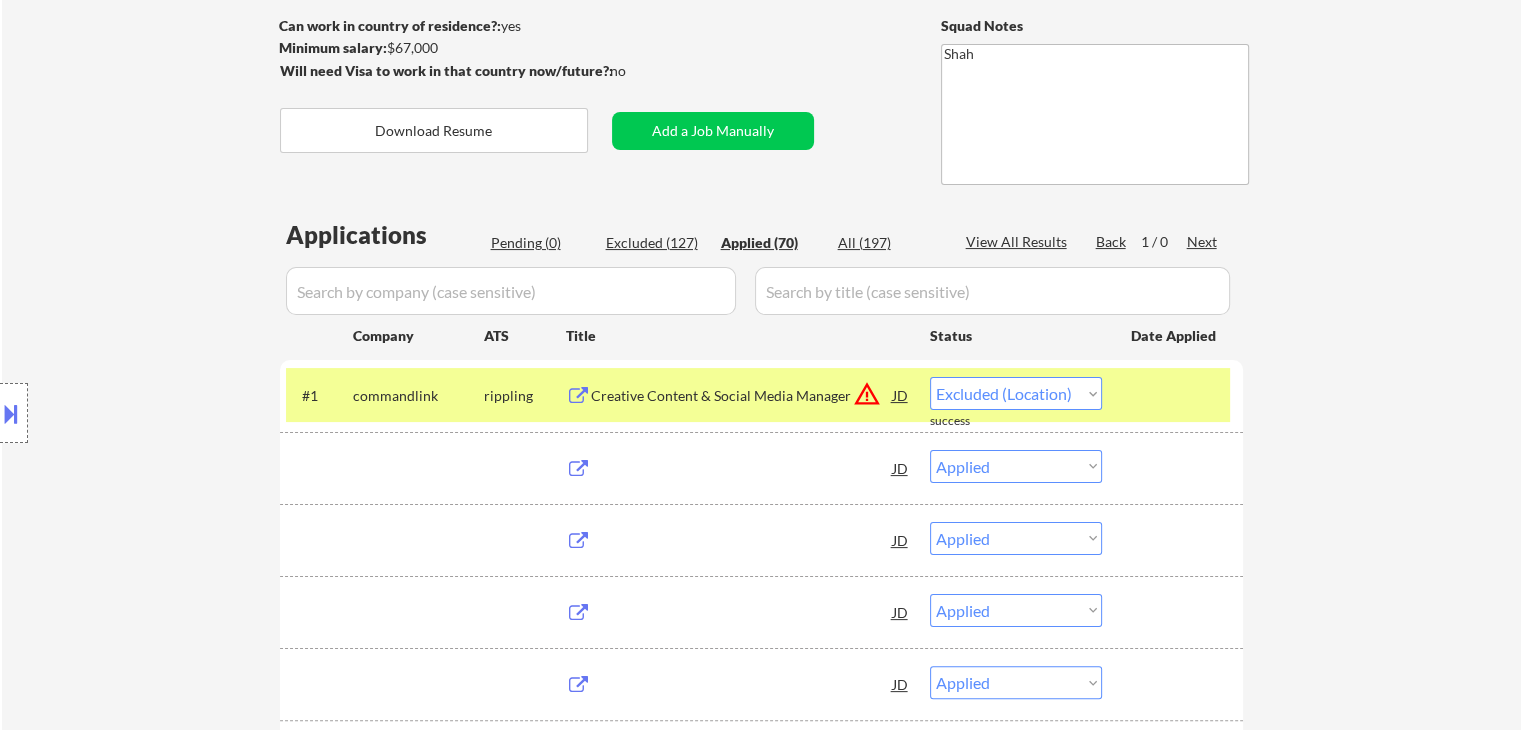 select on ""applied"" 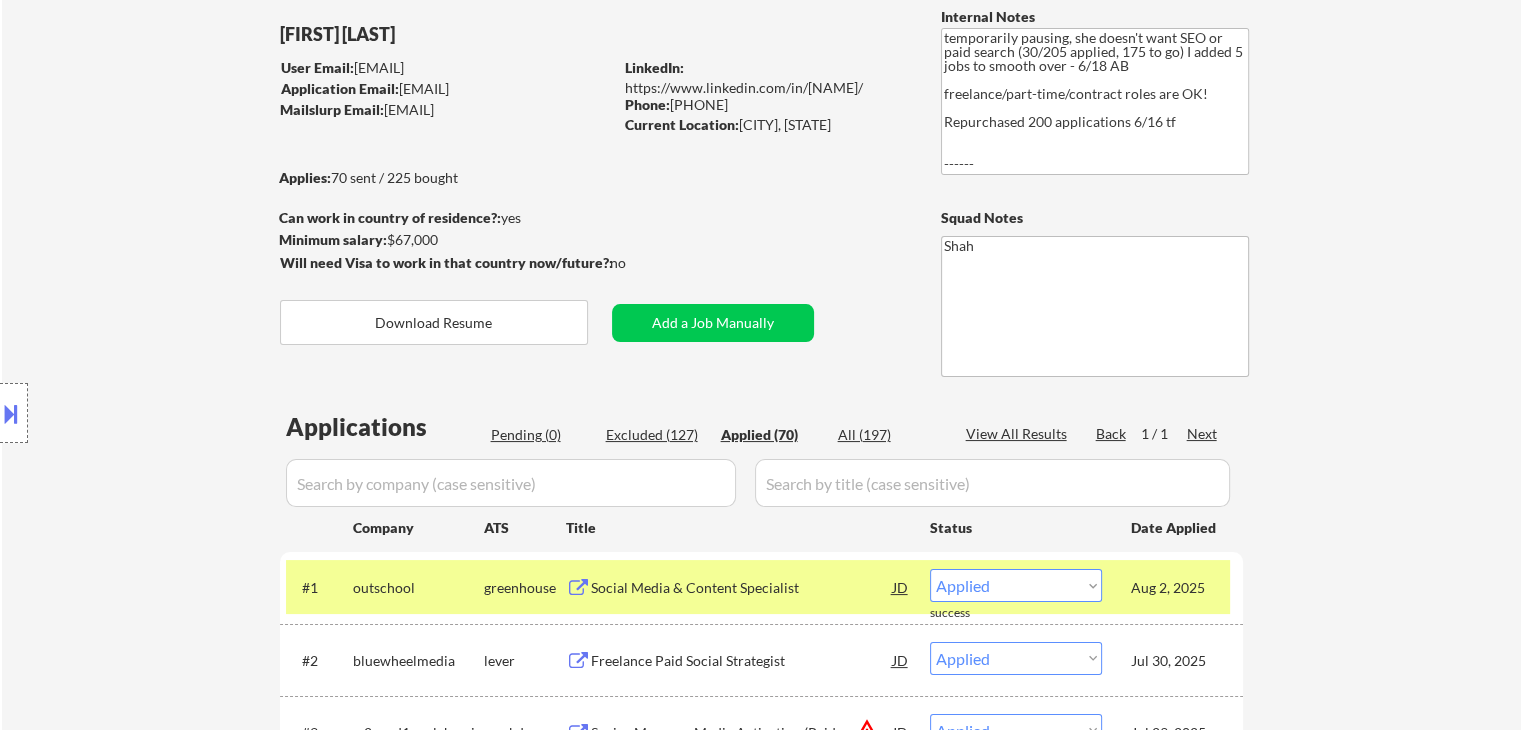 scroll, scrollTop: 100, scrollLeft: 0, axis: vertical 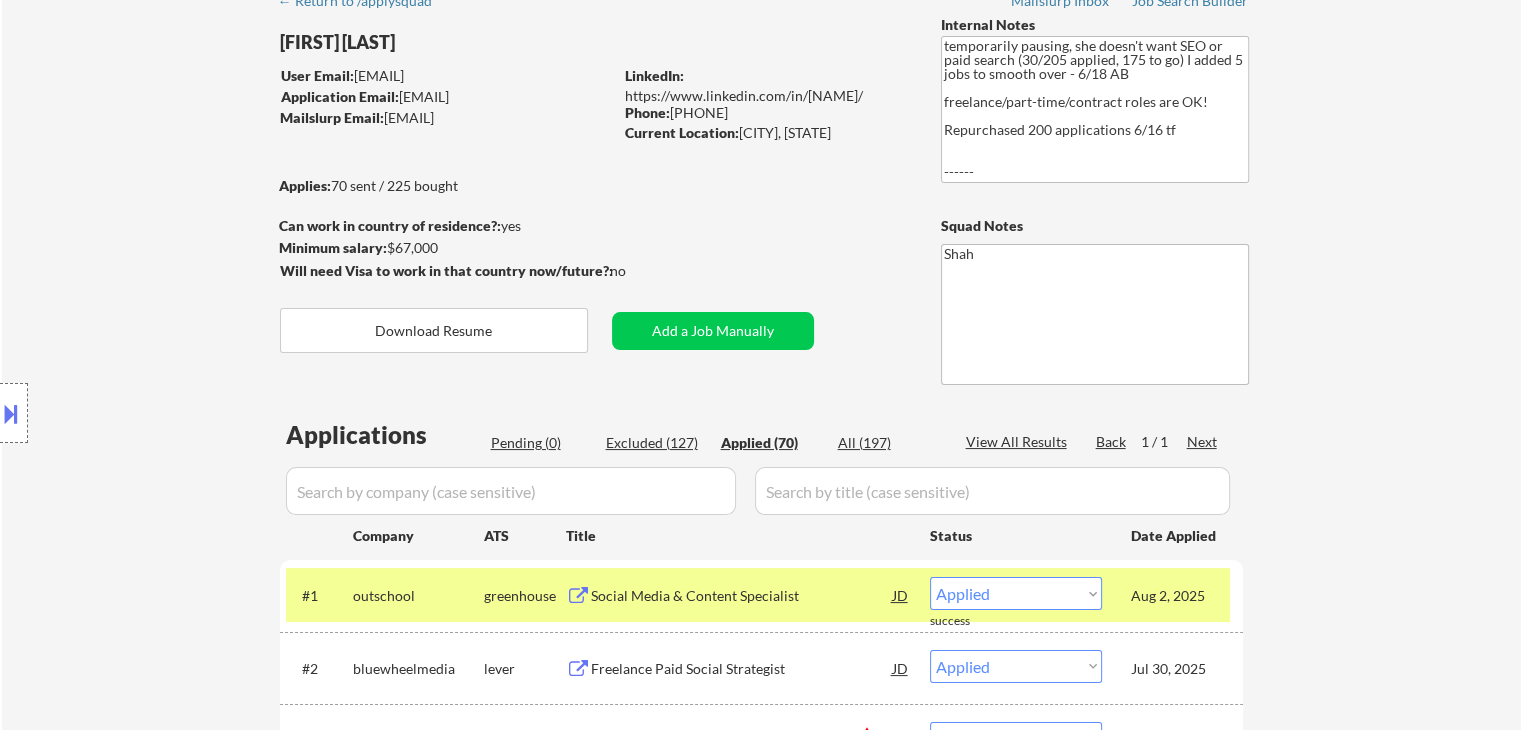click on "Location Inclusions: [CITY], [STATE]   [CITY], [STATE]   [CITY], [STATE]   [CITY], [STATE]   [CITY], [STATE]   [CITY], [STATE]   [CITY], [STATE]   [CITY], [STATE]   [CITY], [STATE]   [CITY], [STATE]   [CITY], [STATE]   [CITY], [STATE]   [CITY], [STATE]   [CITY], [STATE]   [CITY], [STATE]   [CITY], [STATE]   [CITY], [STATE]   [CITY], [STATE]   [CITY], [STATE]   [CITY], [STATE]   [CITY], [STATE]   [CITY], [STATE]   [CITY], [STATE]   [CITY], [STATE]   [CITY] [STATE] [CITY], [STATE]   [CITY], [STATE]   [CITY], [STATE]   [CITY], [STATE]   [CITY], [STATE]   [CITY], [STATE]   [CITY], [STATE]   [CITY], [STATE]   [CITY], [STATE]   [CITY], [STATE]   [CITY], [STATE]   [CITY], [STATE]   [CITY], [STATE]   [CITY], [STATE]   [CITY], [STATE]   [CITY], [STATE]   [CITY], [STATE]   [CITY], [STATE]   [CITY], [STATE]   [CITY], [STATE]   [CITY], [STATE]   [CITY], [STATE]   [CITY], [STATE]   [CITY], [STATE] [CITY], [STATE] [CITY]" at bounding box center (179, 413) 